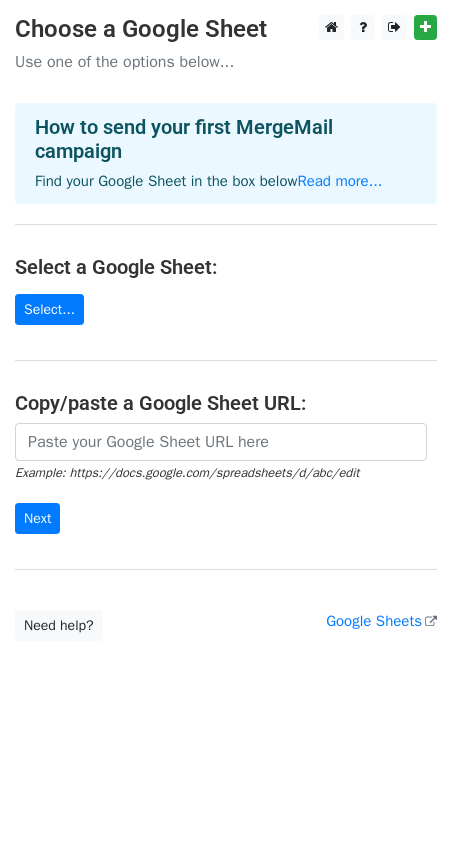 scroll, scrollTop: 0, scrollLeft: 0, axis: both 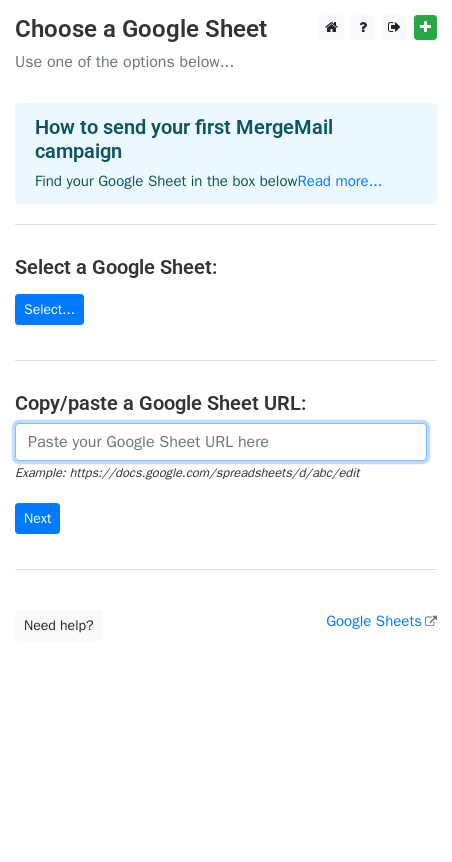 click at bounding box center [221, 442] 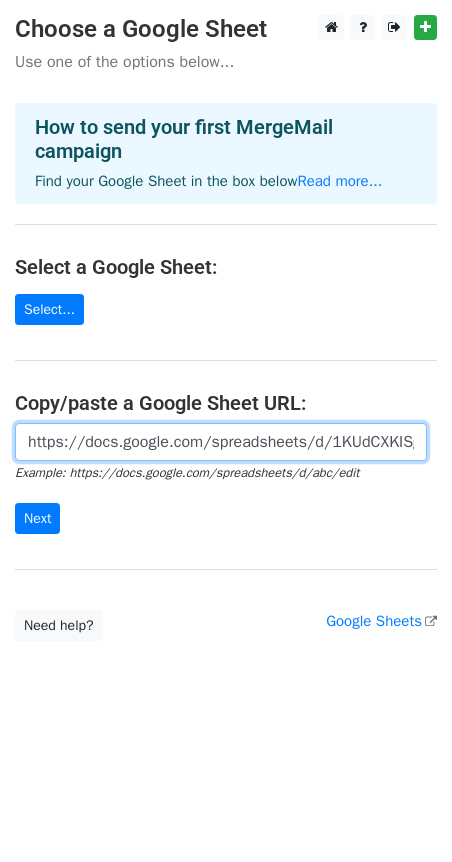 scroll, scrollTop: 0, scrollLeft: 410, axis: horizontal 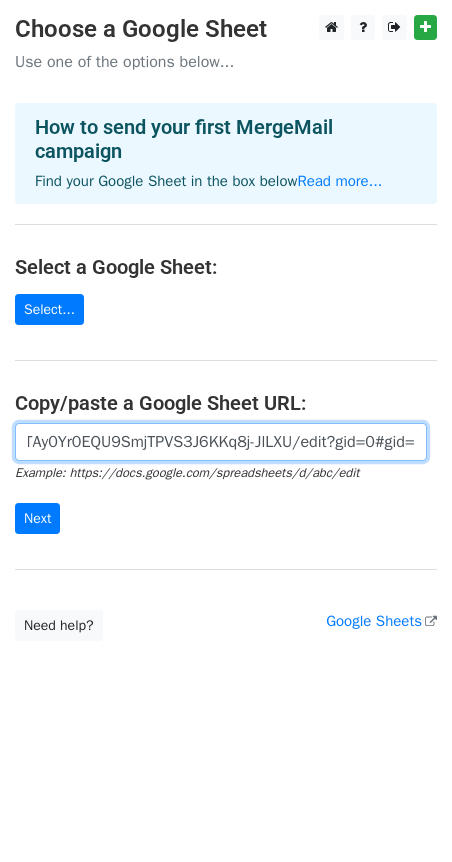 type on "https://docs.google.com/spreadsheets/d/1KUdCXKISg-ZTAy0Yr0EQU9SmjTPVS3J6KKq8j-JlLXU/edit?gid=0#gid=0" 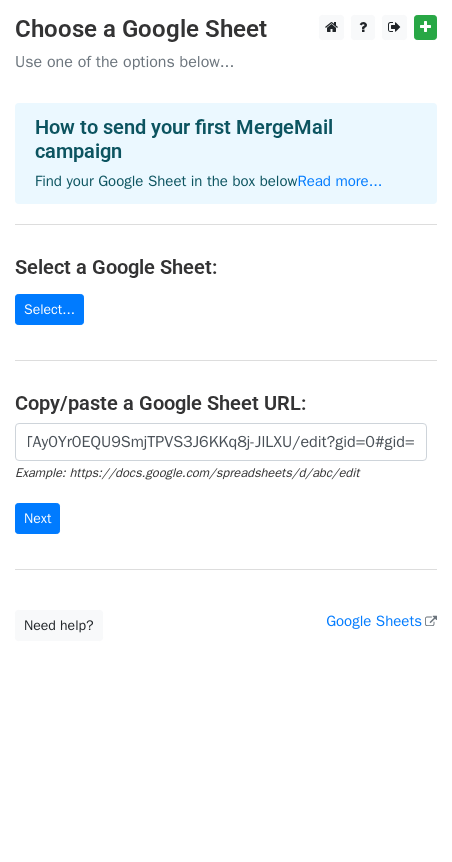 click on "https://docs.google.com/spreadsheets/d/1KUdCXKISg-ZTAy0Yr0EQU9SmjTPVS3J6KKq8j-JlLXU/edit?gid=0#gid=0
Example:
https://docs.google.com/spreadsheets/d/abc/edit
Next" at bounding box center [226, 489] 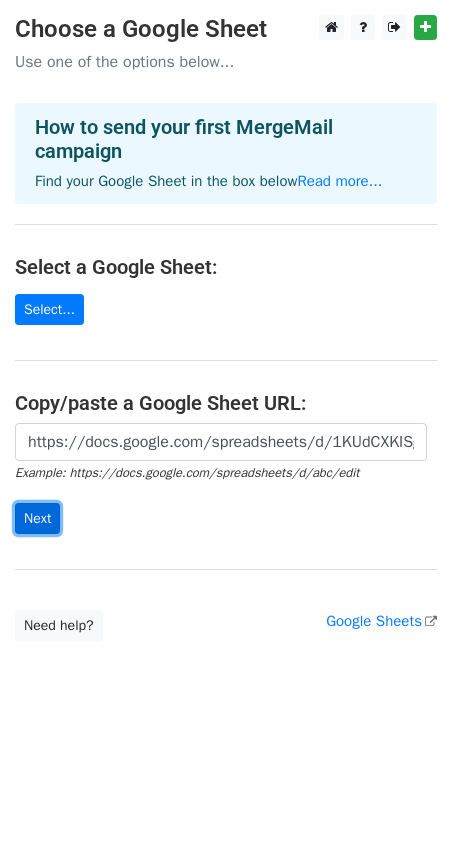 click on "Next" at bounding box center (37, 518) 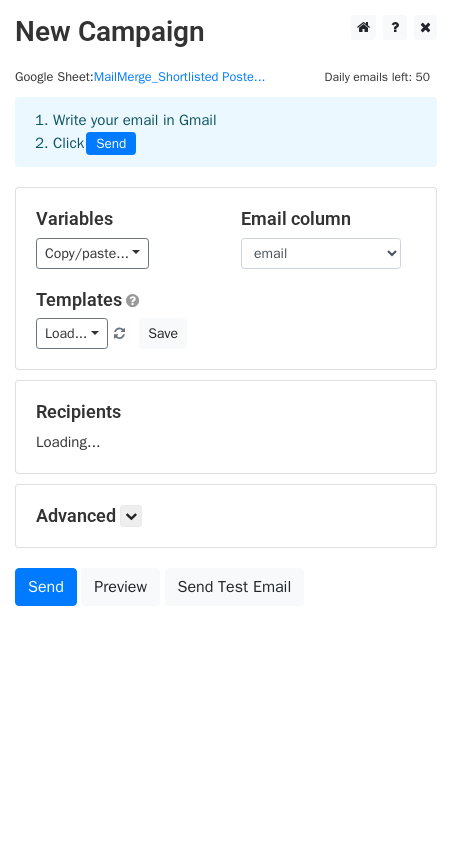 scroll, scrollTop: 0, scrollLeft: 0, axis: both 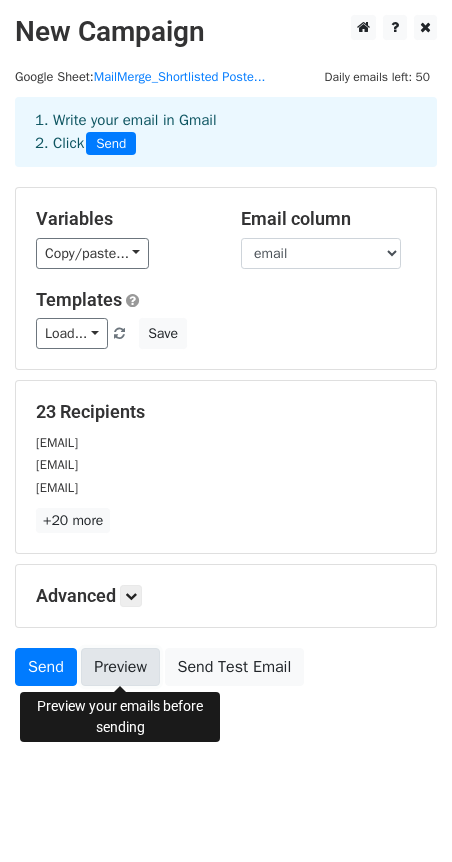 click on "Preview" at bounding box center (120, 667) 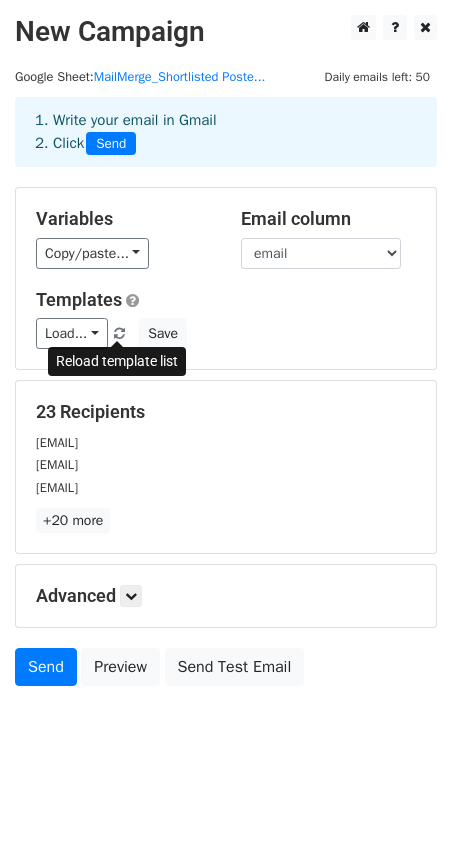 click at bounding box center (119, 334) 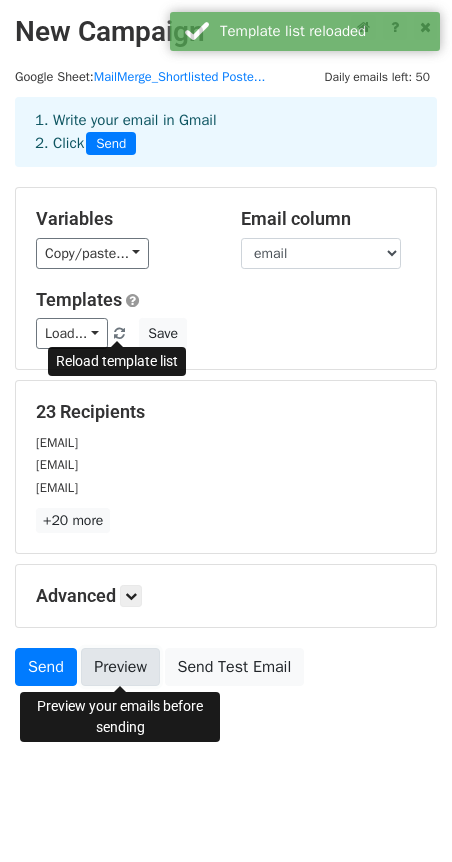 click on "Preview" at bounding box center [120, 667] 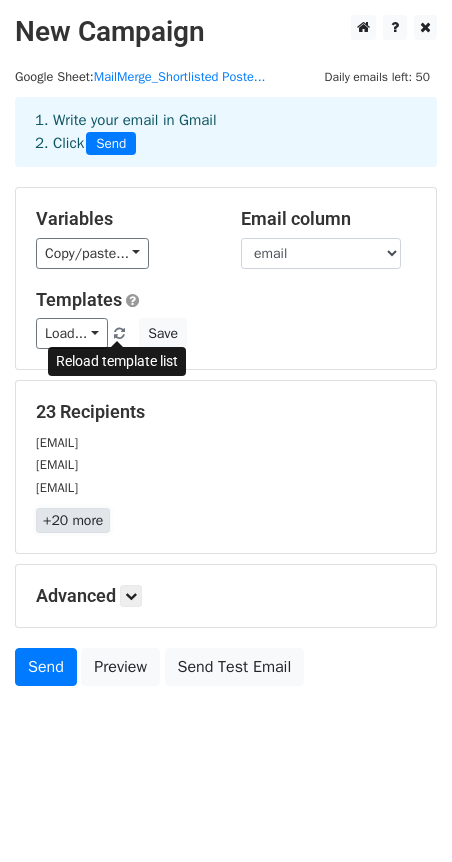 click on "+20 more" at bounding box center (73, 520) 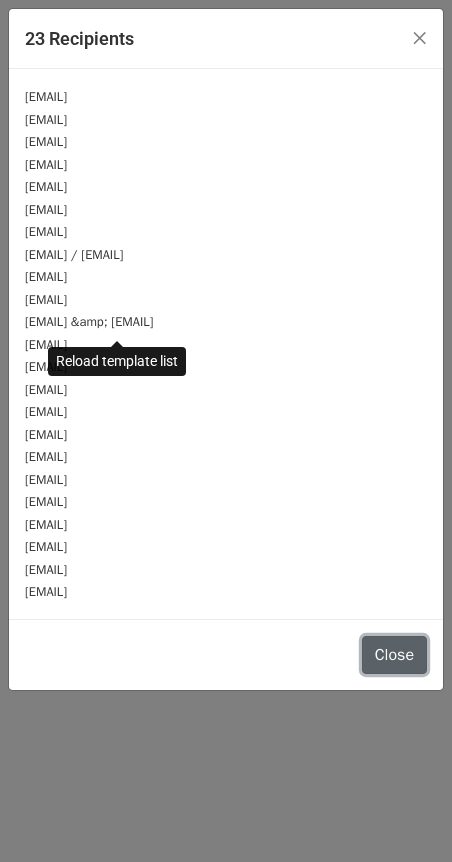click on "Close" at bounding box center (394, 655) 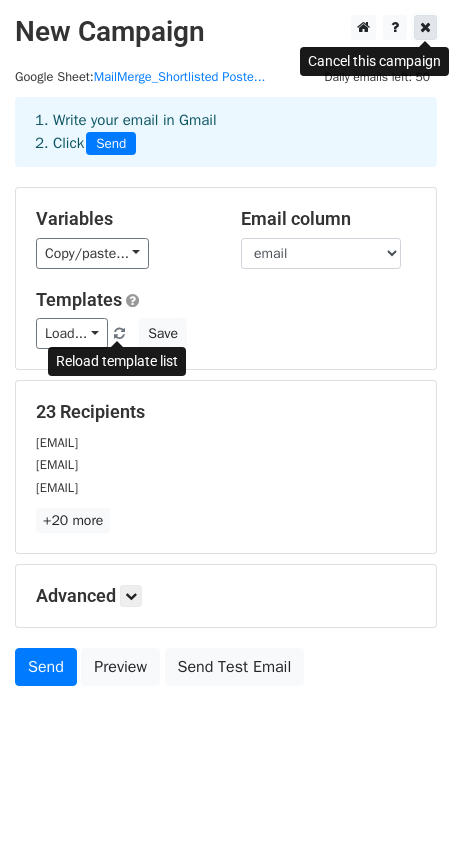 click at bounding box center (425, 27) 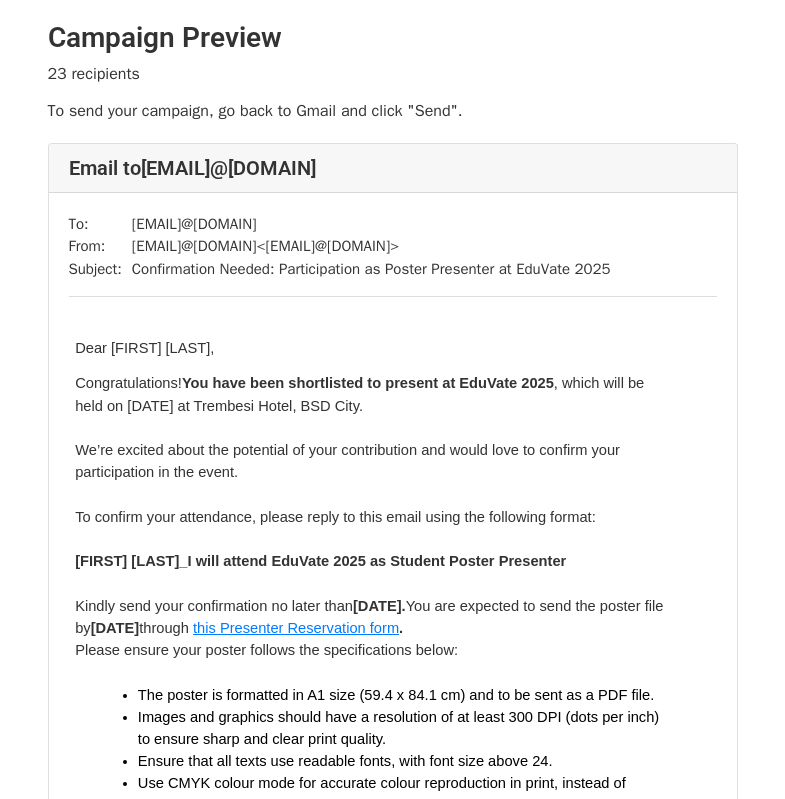 scroll, scrollTop: 0, scrollLeft: 0, axis: both 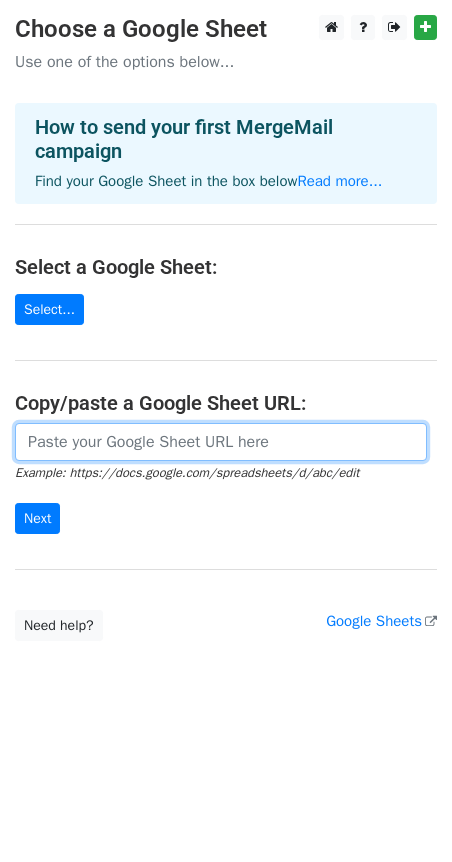 click at bounding box center (221, 442) 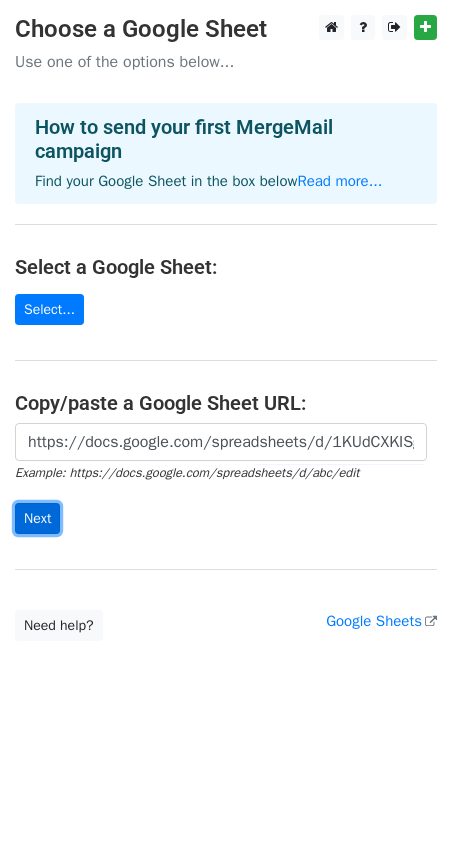 click on "Next" at bounding box center [37, 518] 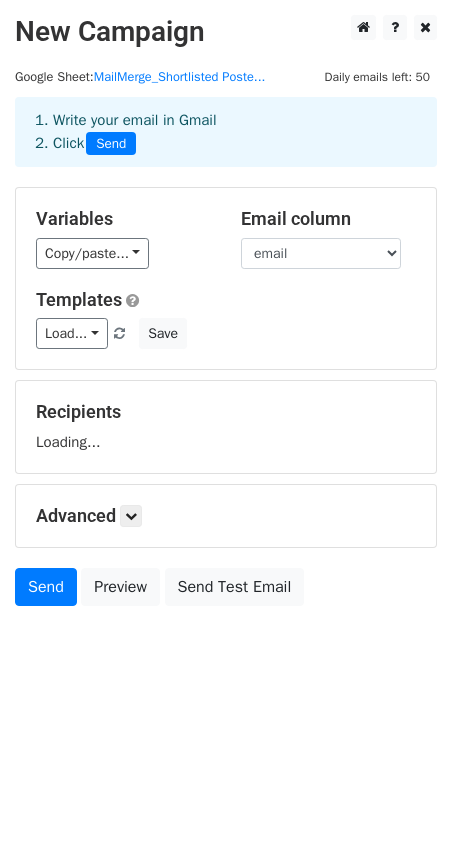 scroll, scrollTop: 0, scrollLeft: 0, axis: both 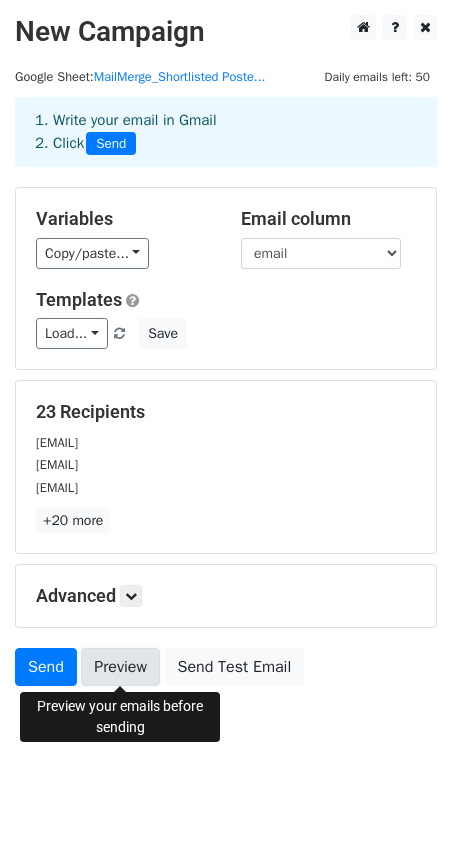 click on "Preview" at bounding box center [120, 667] 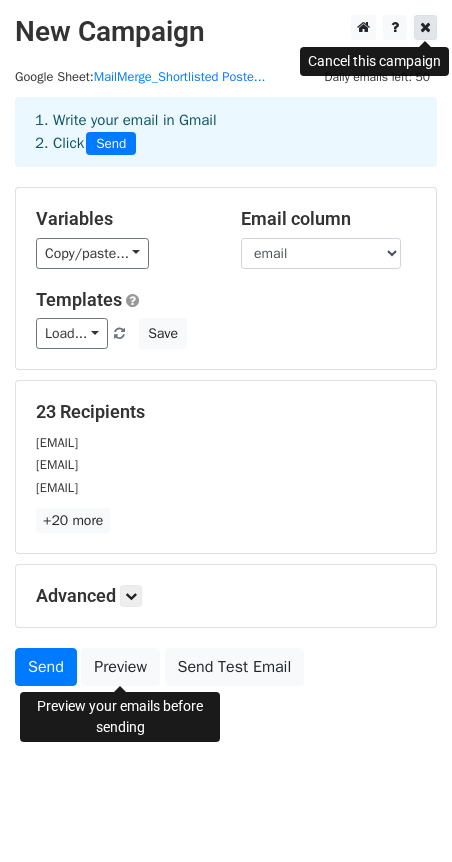 click at bounding box center (425, 27) 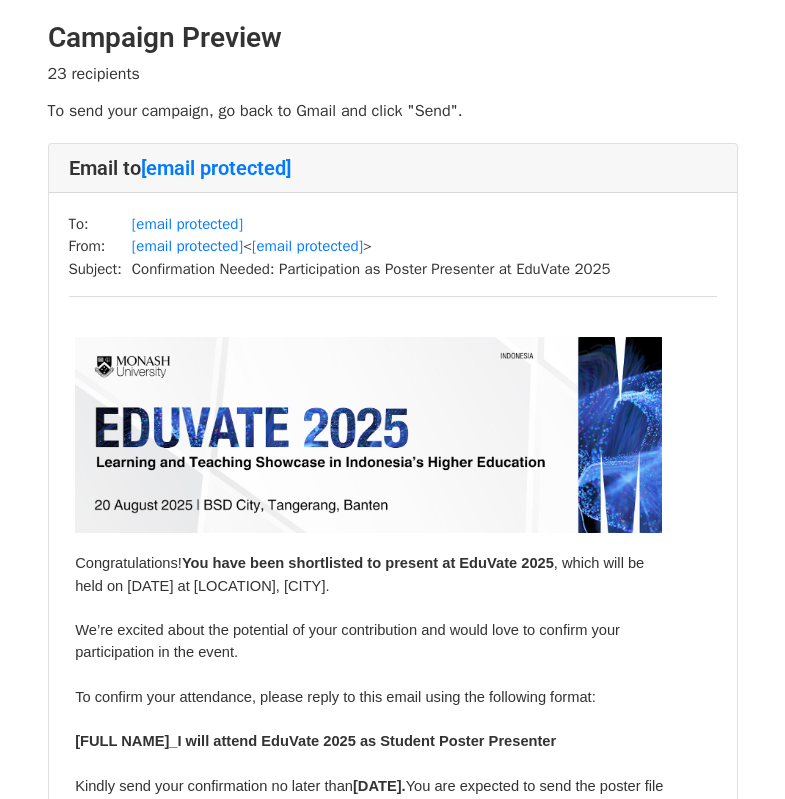 scroll, scrollTop: 0, scrollLeft: 0, axis: both 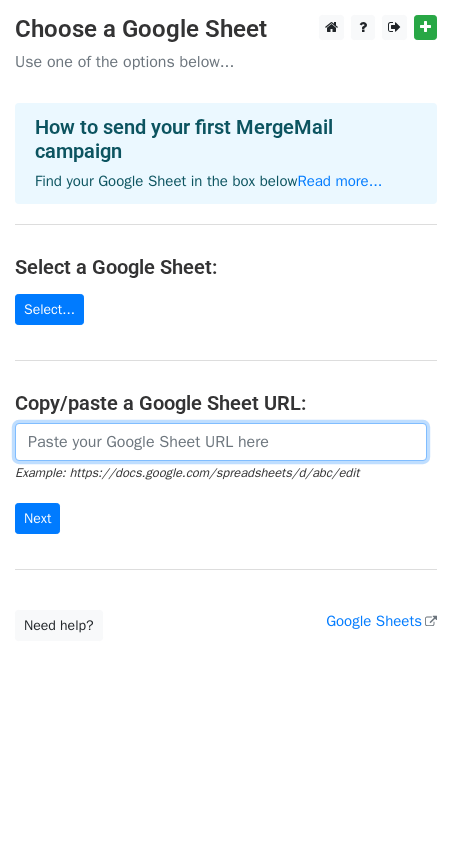 click at bounding box center (221, 442) 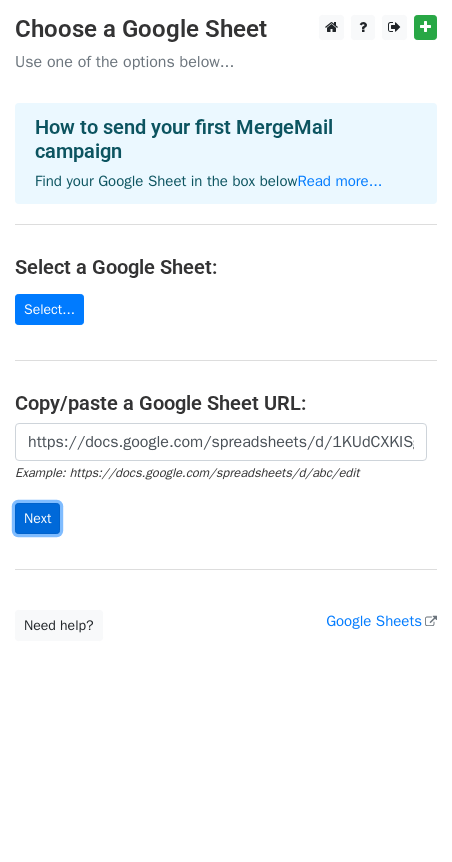 click on "Next" at bounding box center (37, 518) 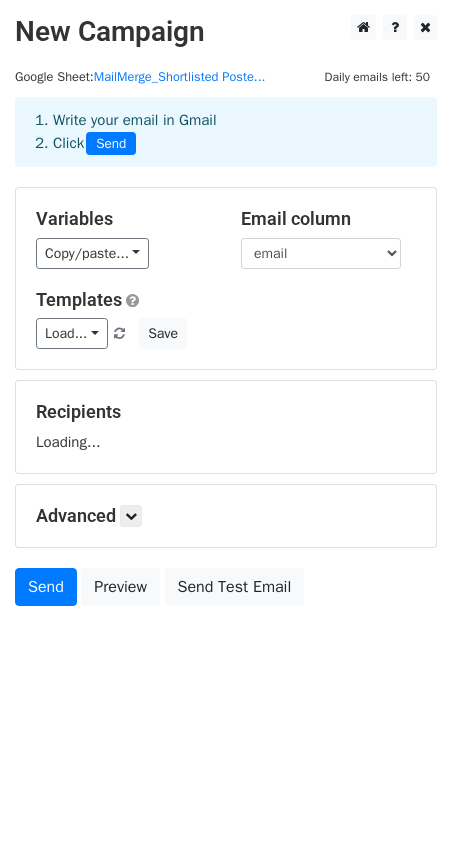 scroll, scrollTop: 0, scrollLeft: 0, axis: both 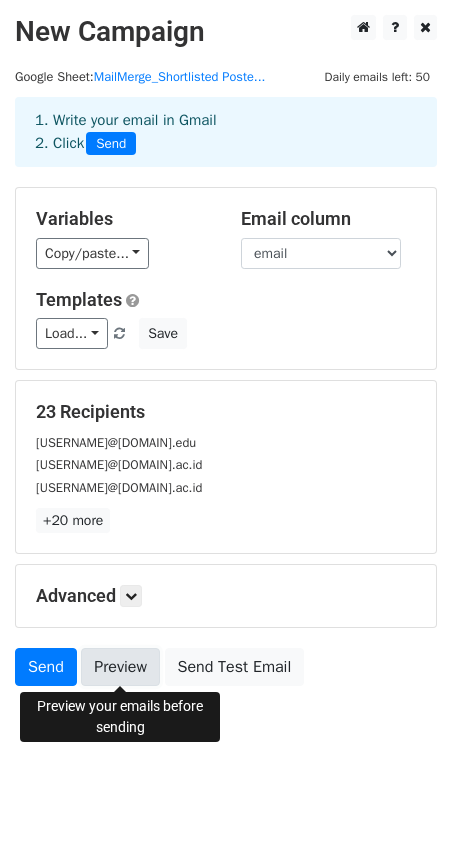 click on "Preview" at bounding box center (120, 667) 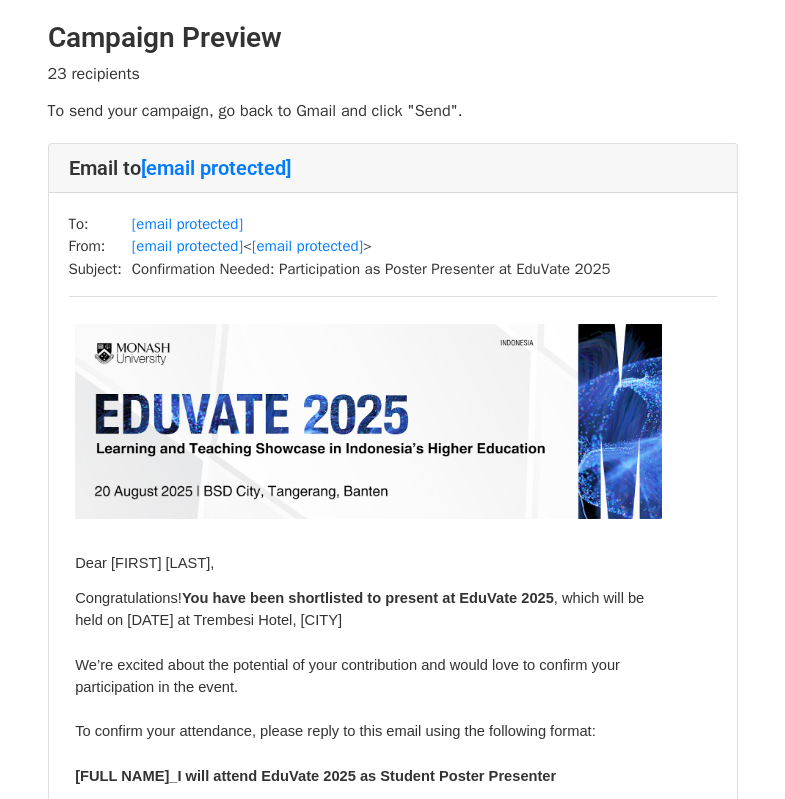 scroll, scrollTop: 0, scrollLeft: 0, axis: both 